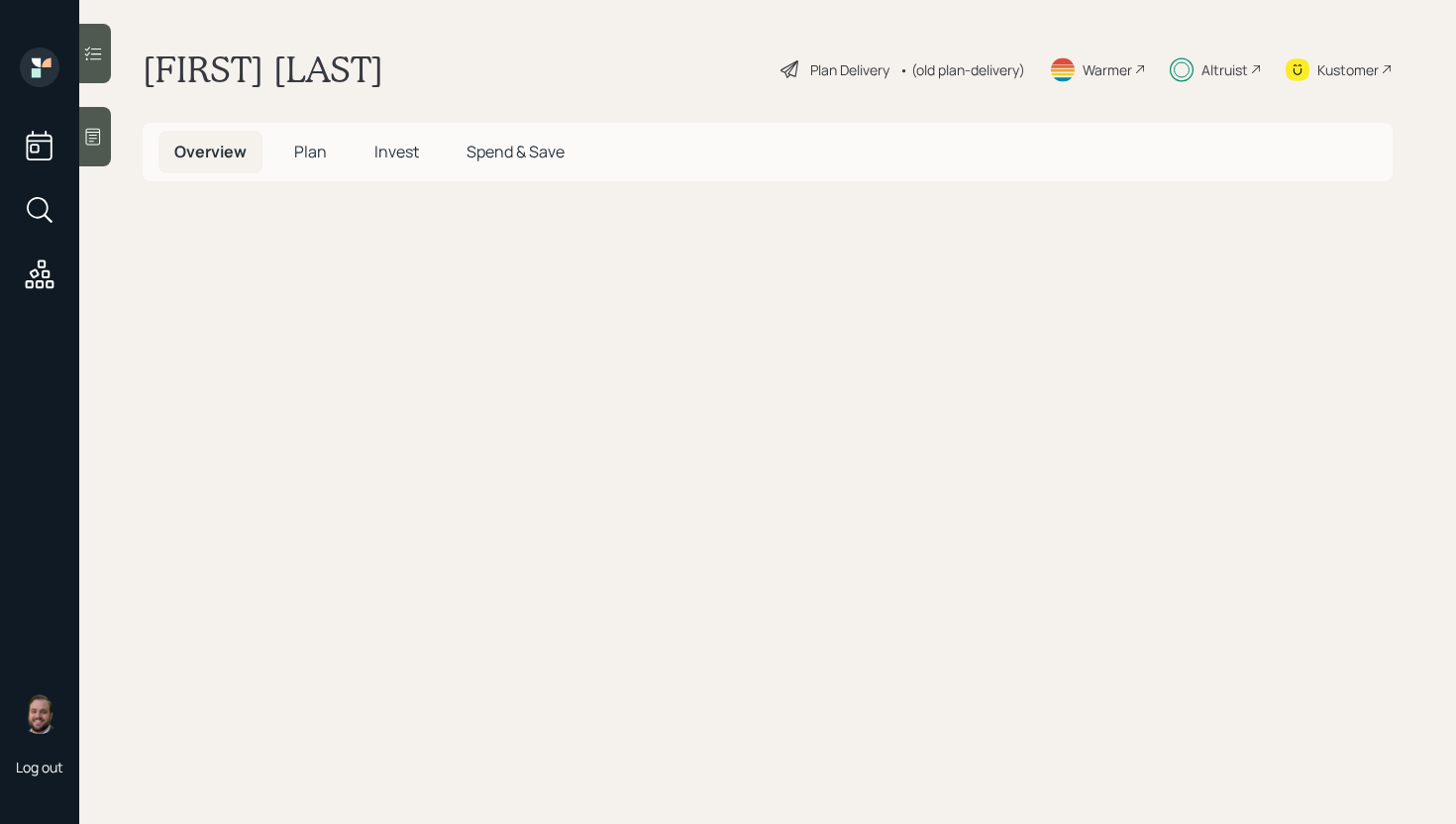 scroll, scrollTop: 0, scrollLeft: 0, axis: both 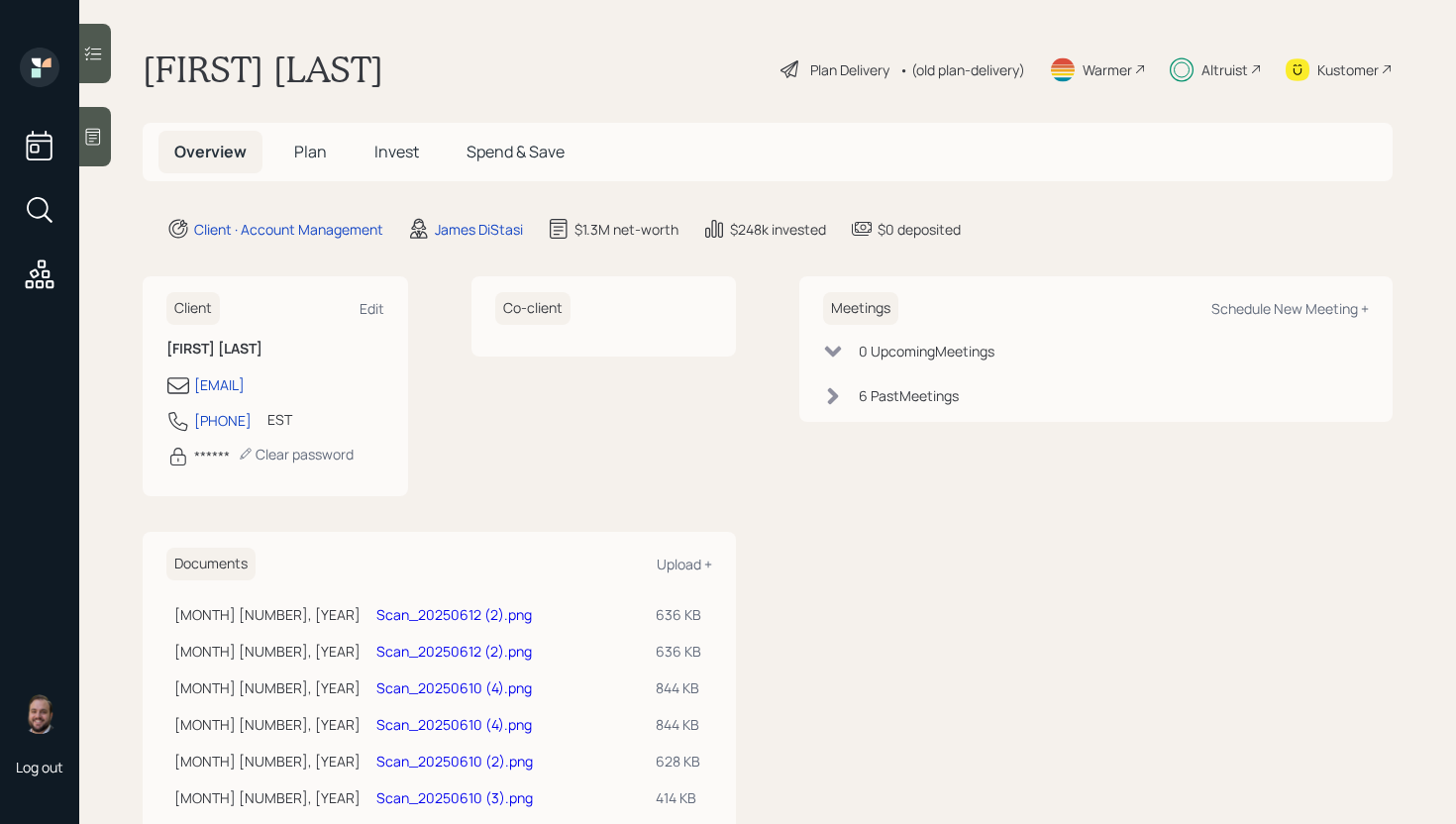 click on "Invest" at bounding box center [396, 152] 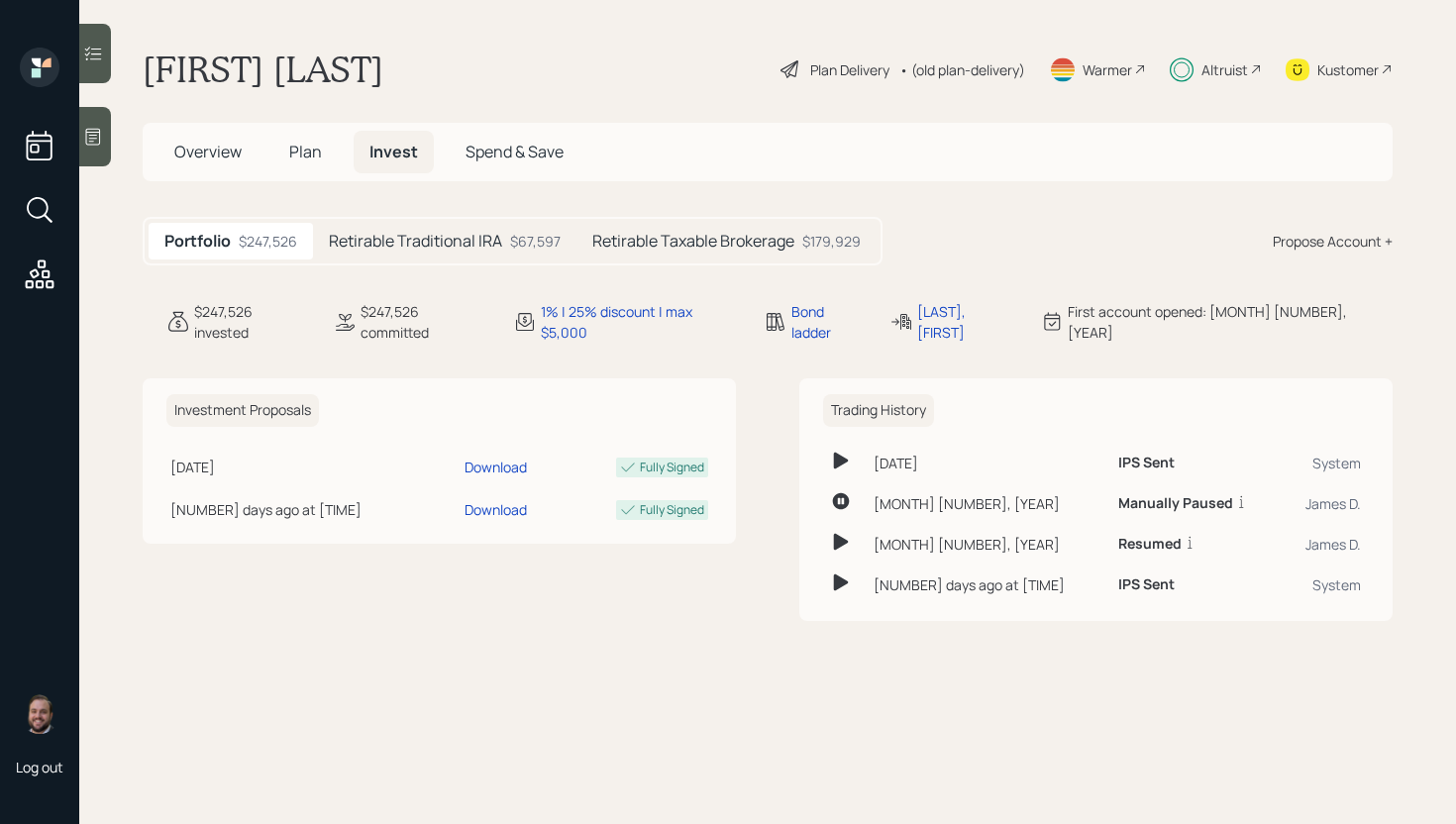 click on "Retirable Traditional IRA" at bounding box center [415, 241] 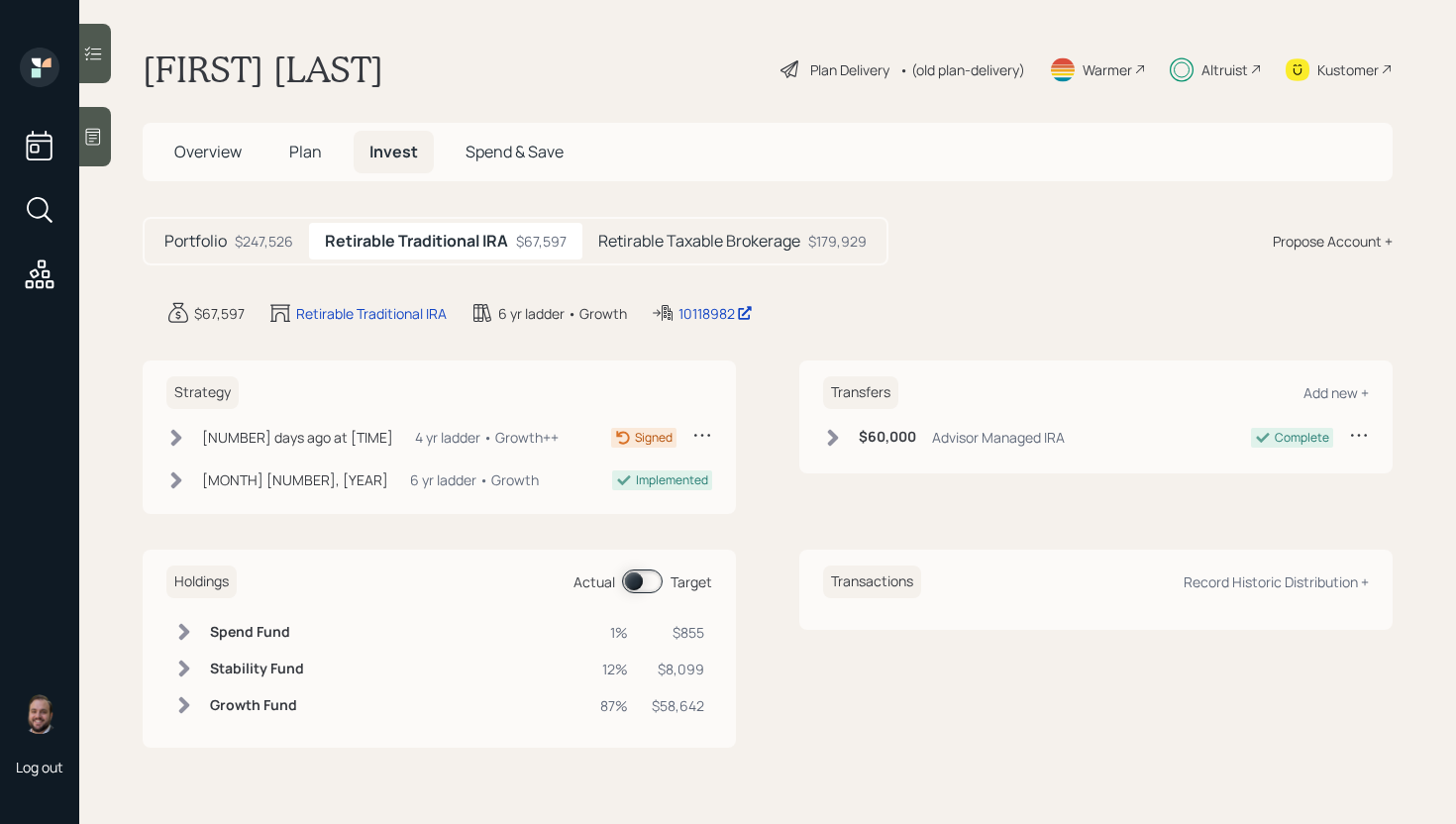 click on "[NUMBER] days ago at [TIME]" at bounding box center [297, 437] 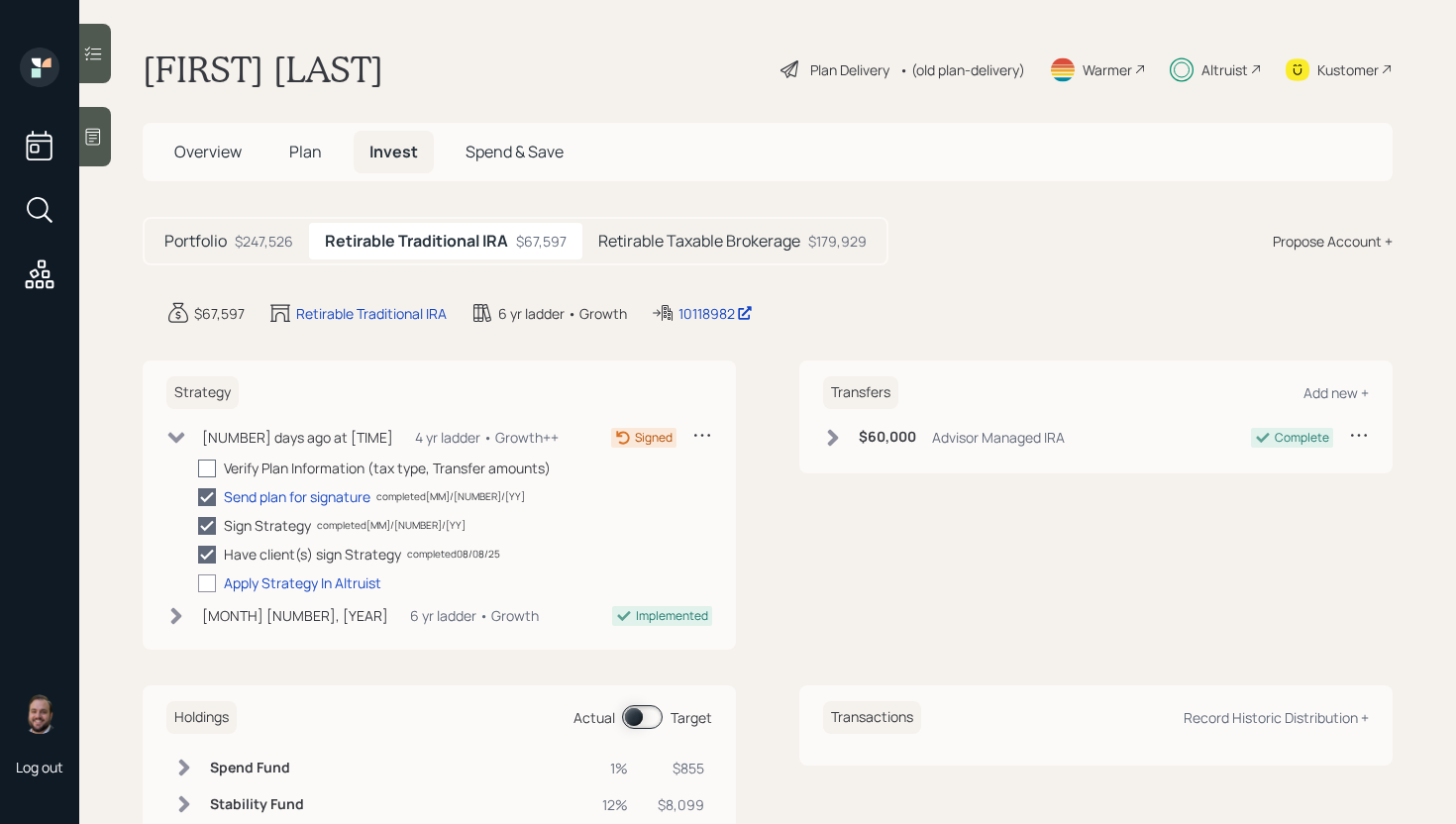 click at bounding box center (207, 468) 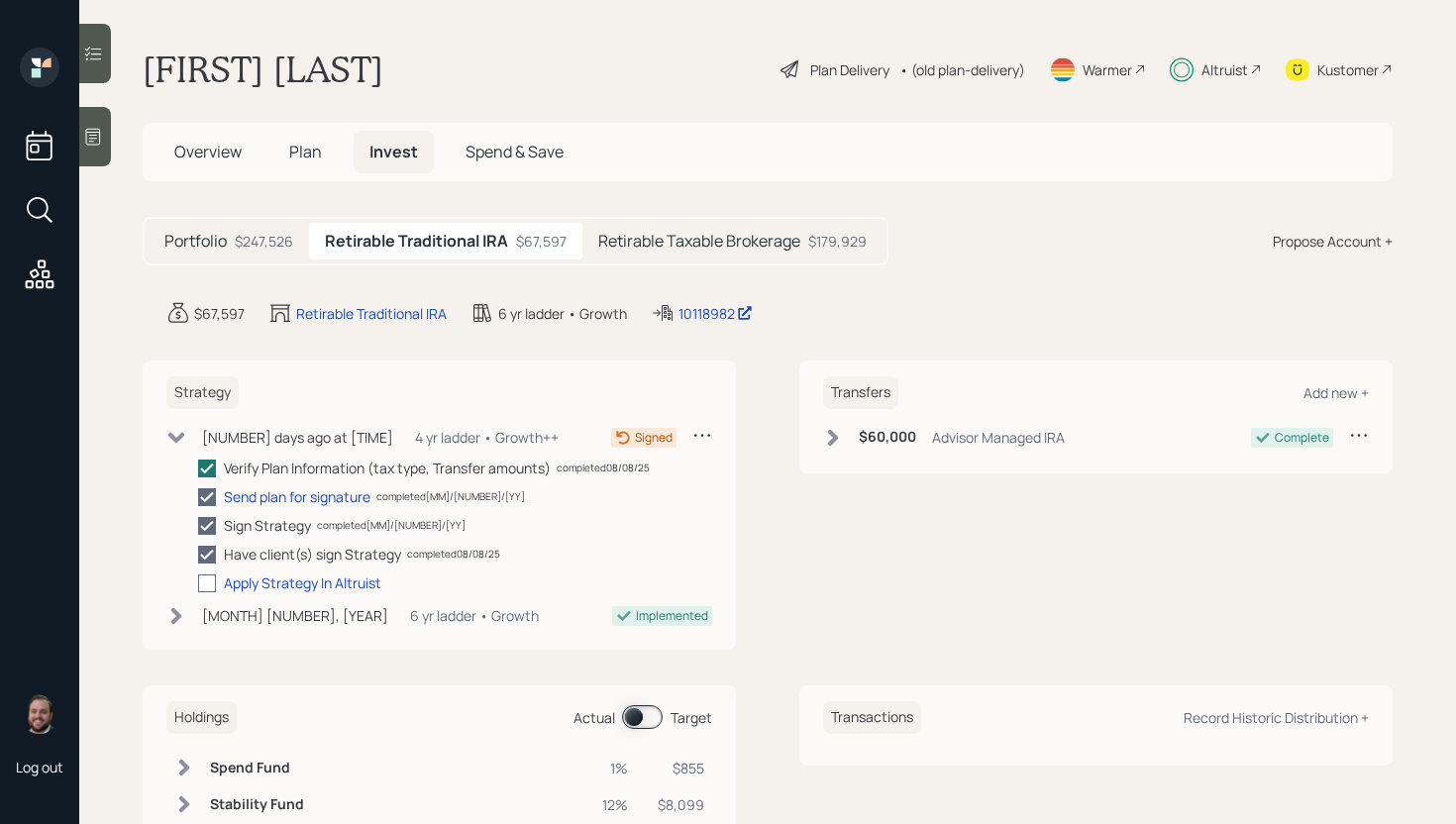 click at bounding box center (207, 583) 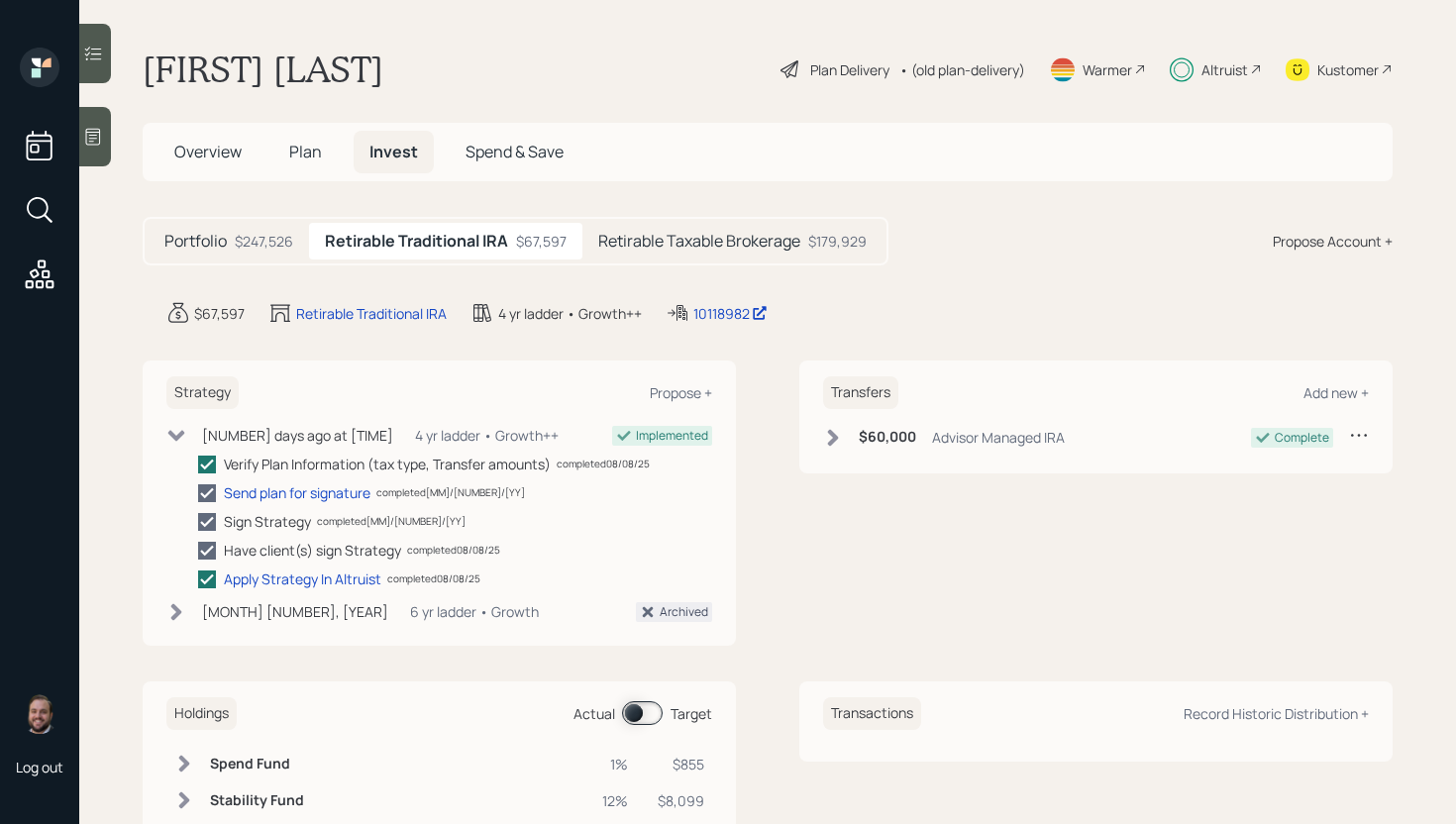 click on "Retirable Taxable Brokerage" at bounding box center [699, 241] 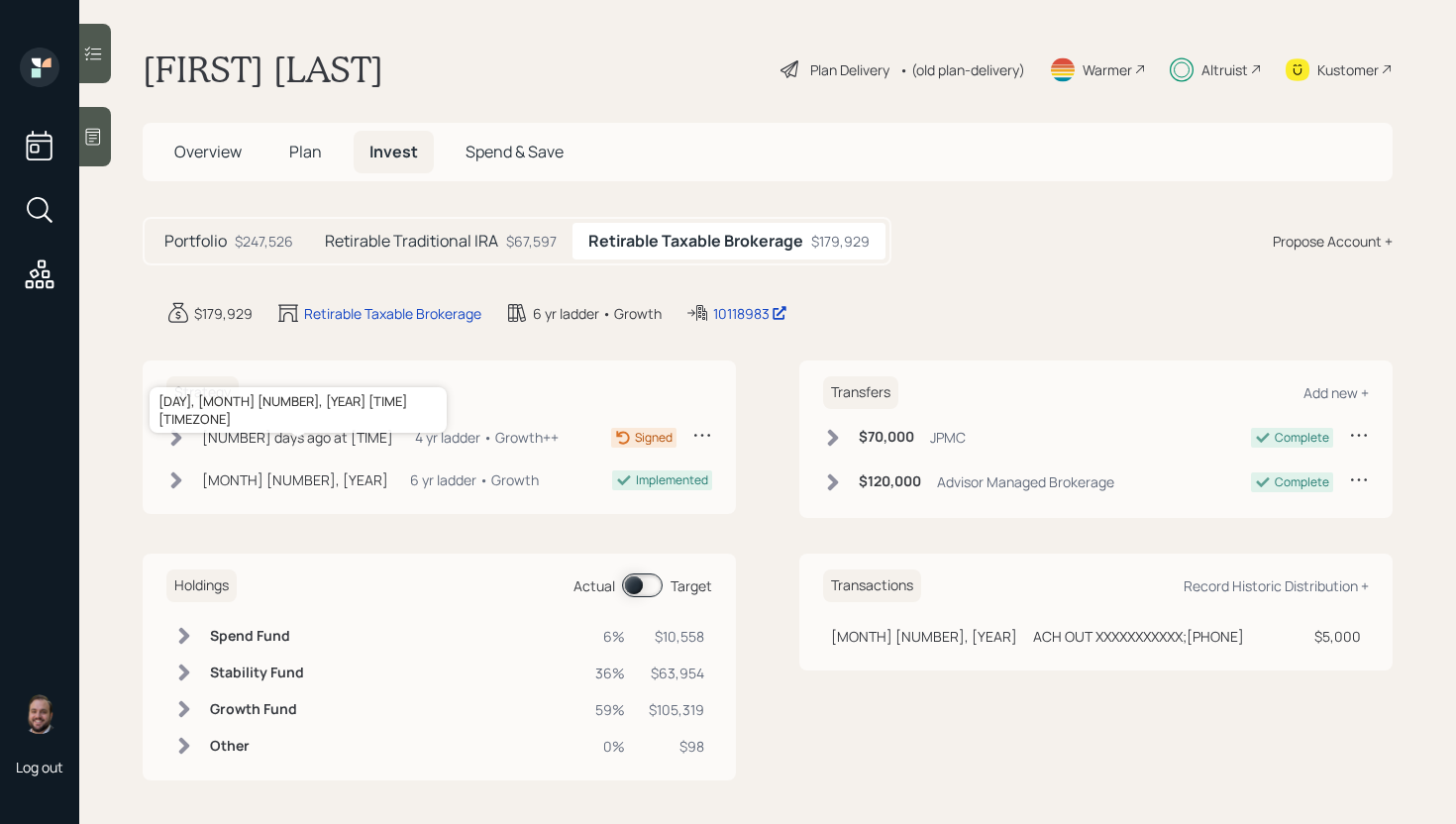 click on "[NUMBER] days ago at [TIME]" at bounding box center [297, 437] 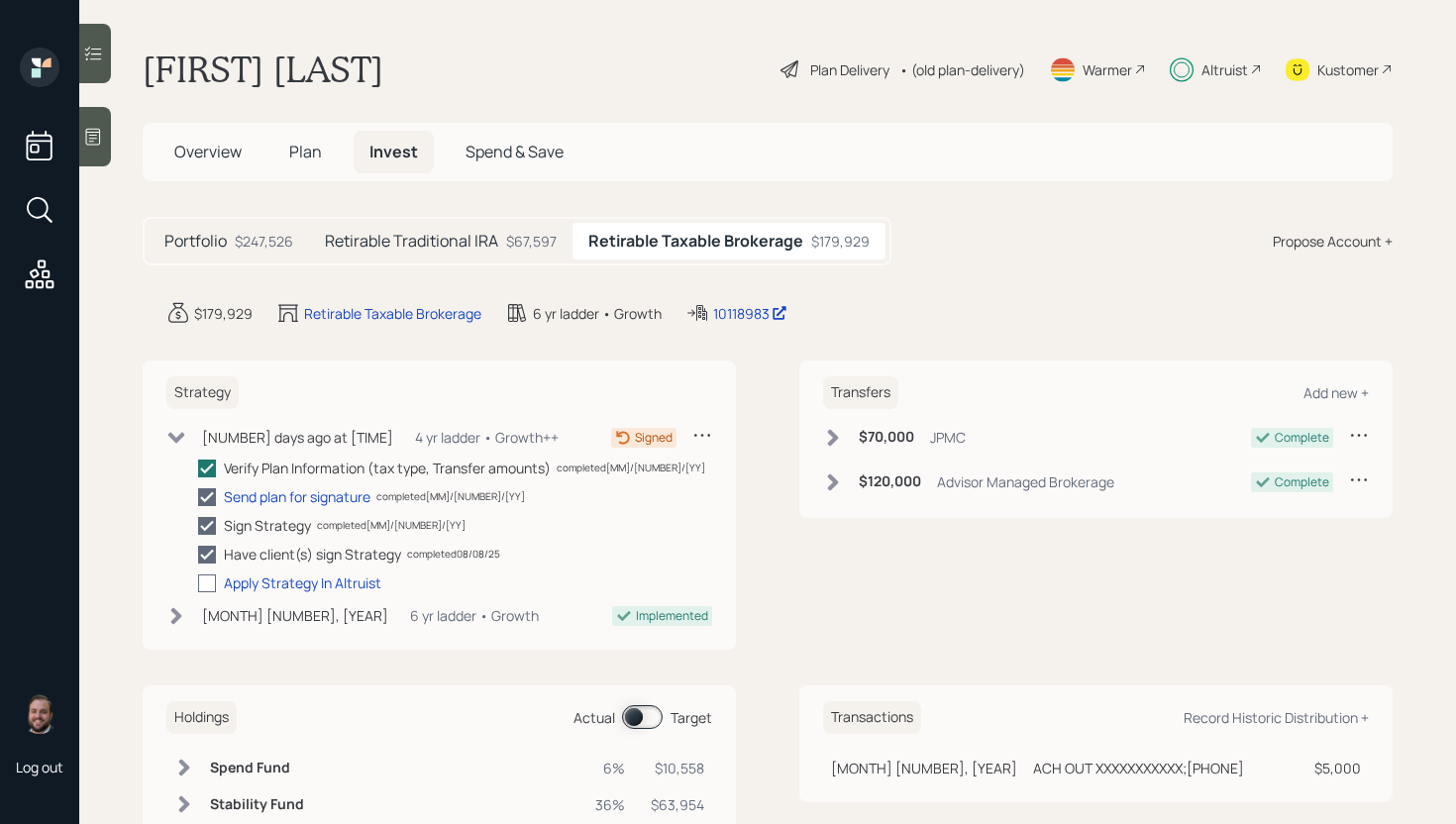 click at bounding box center (207, 583) 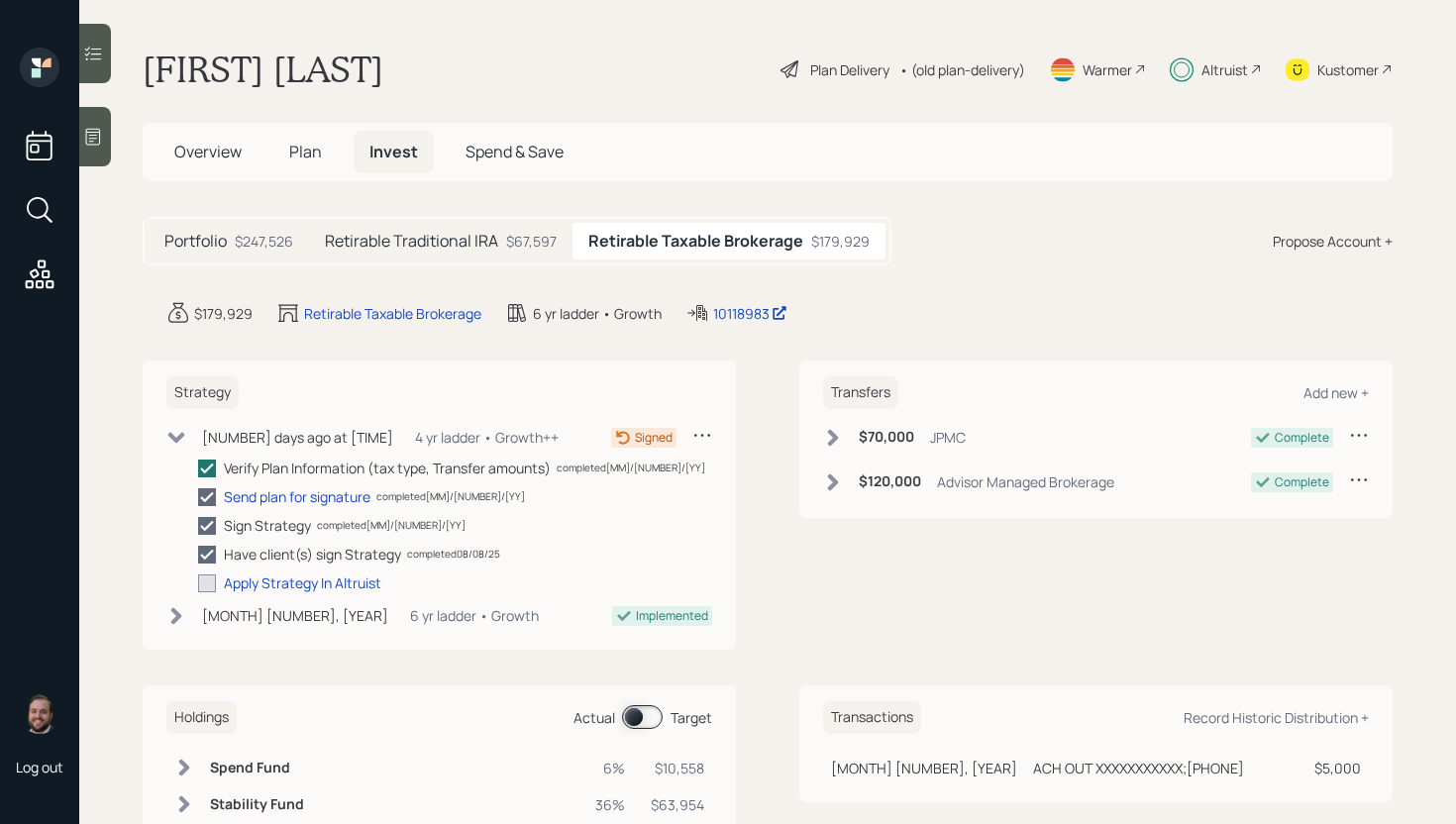 checkbox on "true" 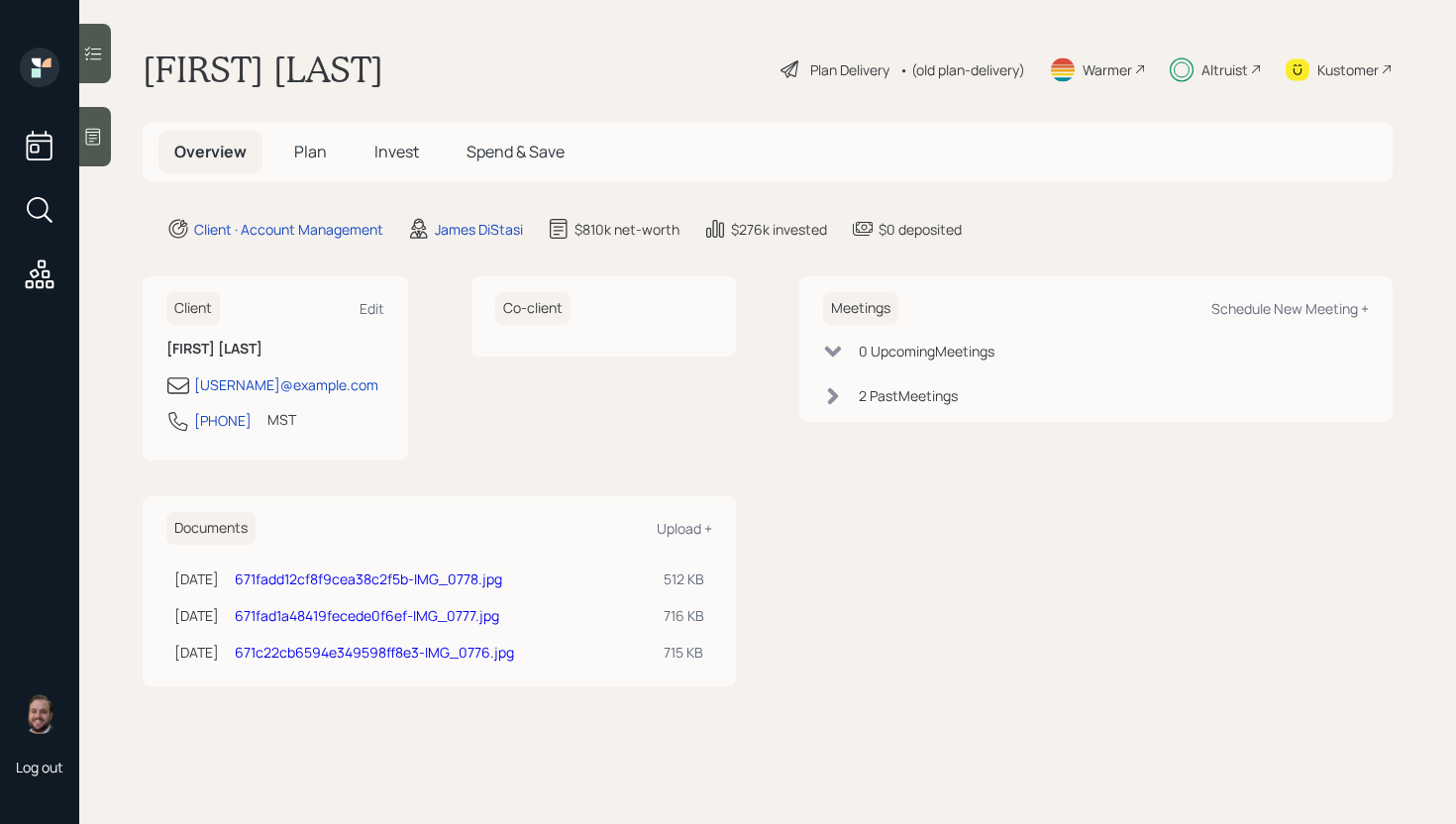 scroll, scrollTop: 0, scrollLeft: 0, axis: both 